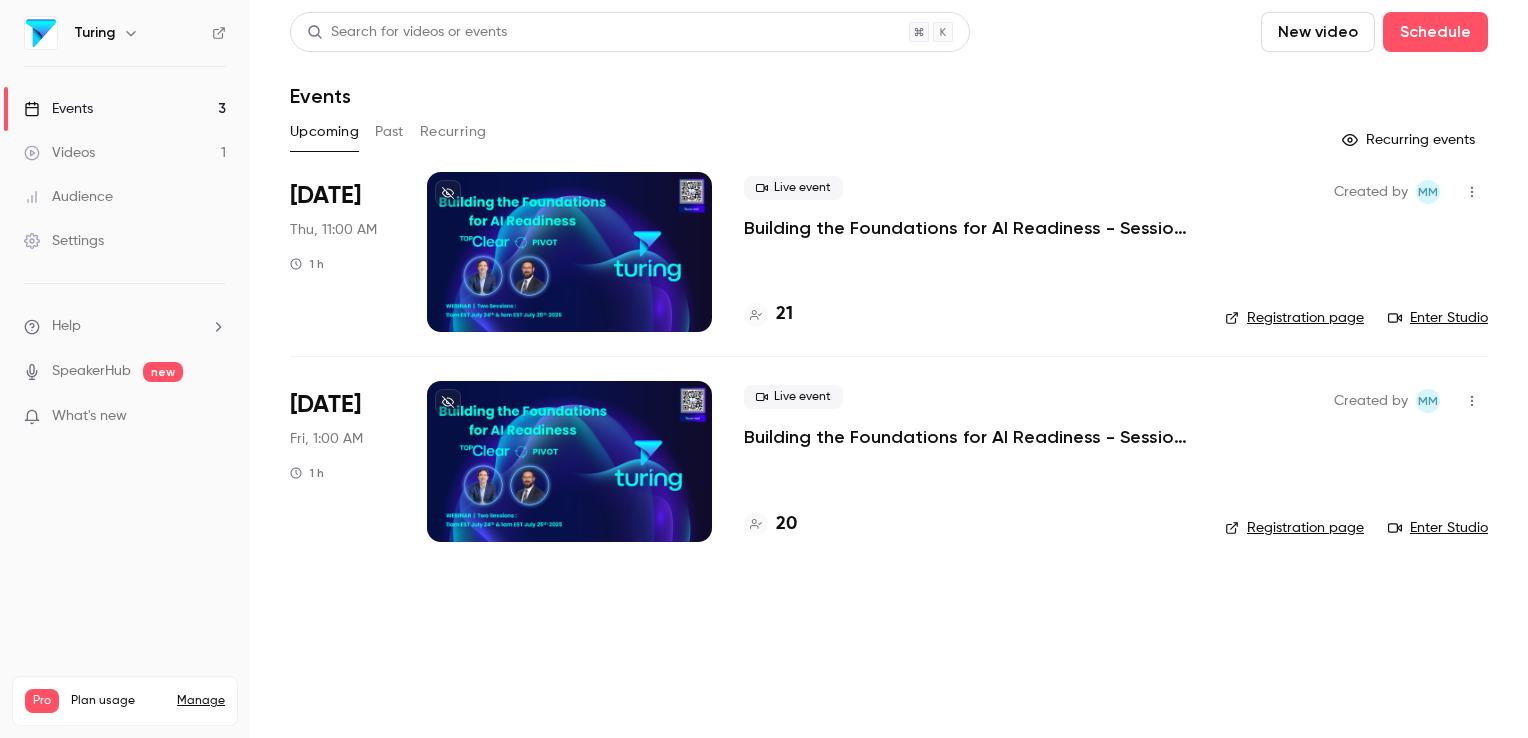 scroll, scrollTop: 0, scrollLeft: 0, axis: both 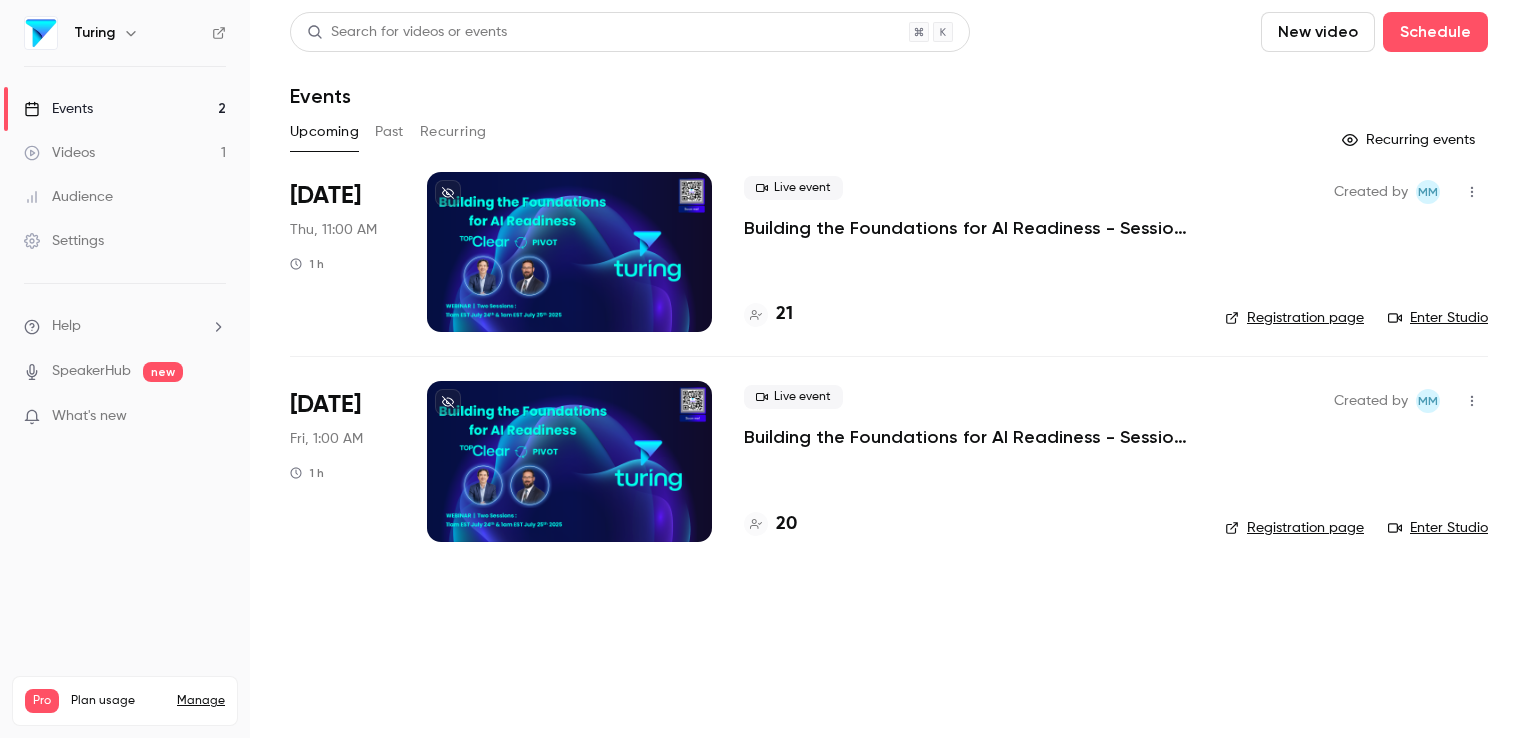 click on "Events" at bounding box center [58, 109] 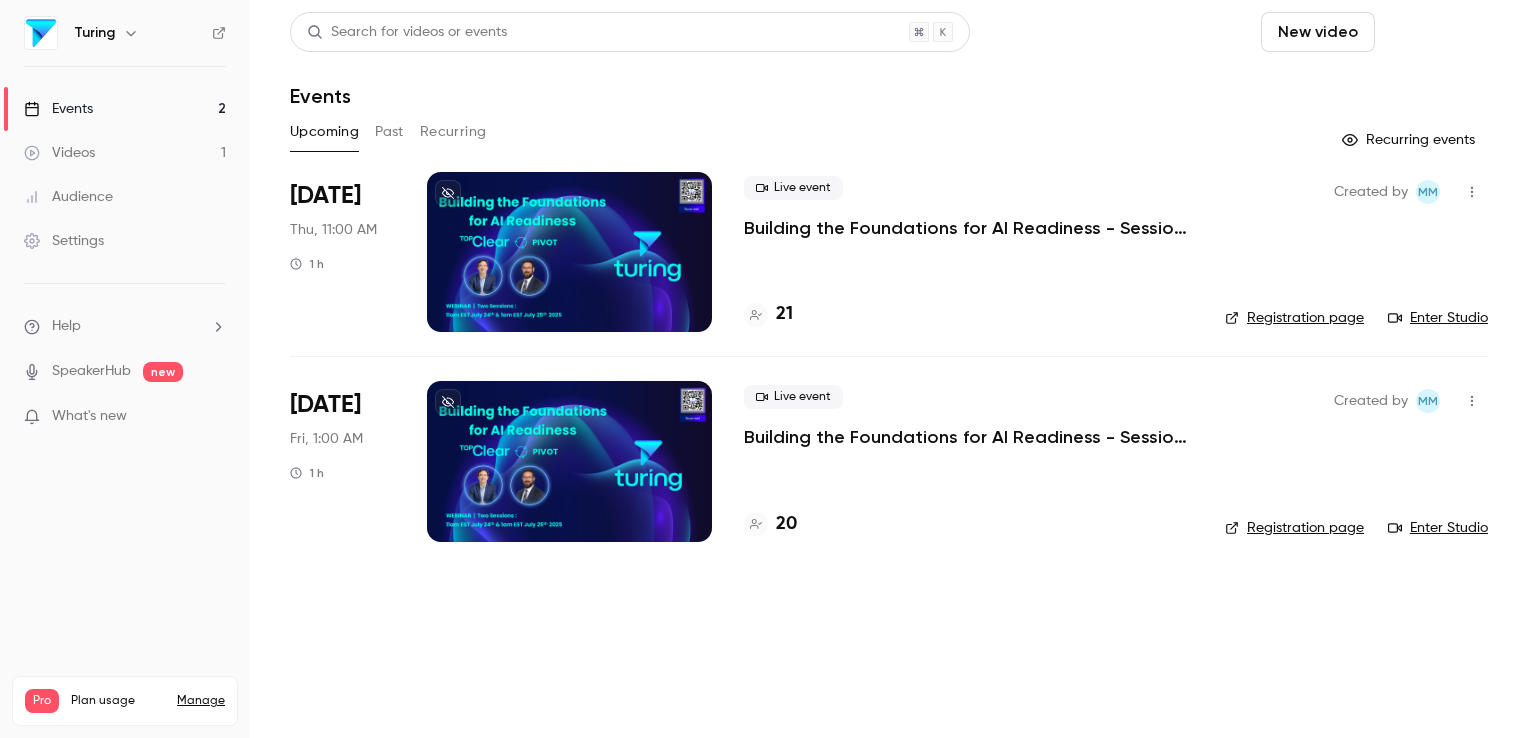 click on "Schedule" at bounding box center [1435, 32] 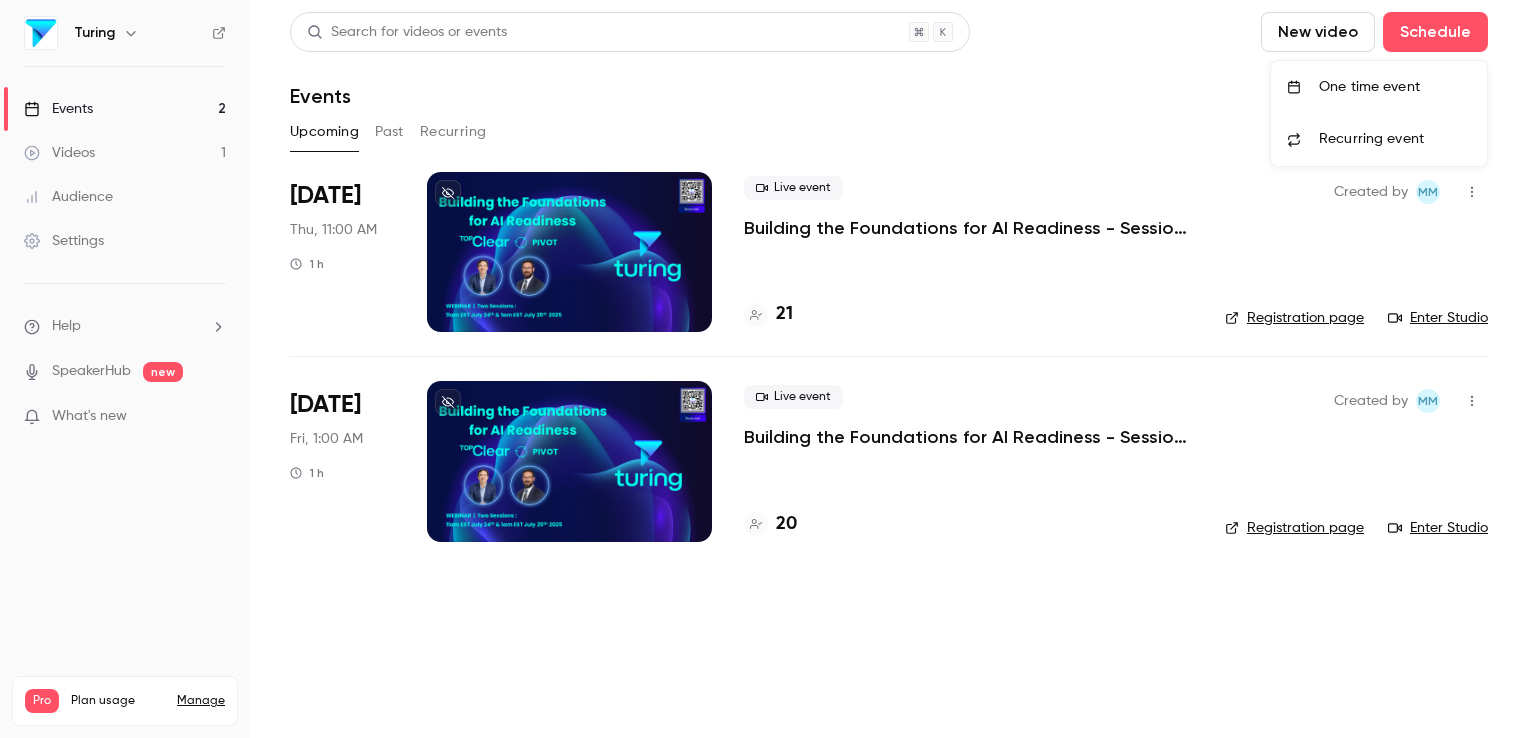 click at bounding box center (764, 369) 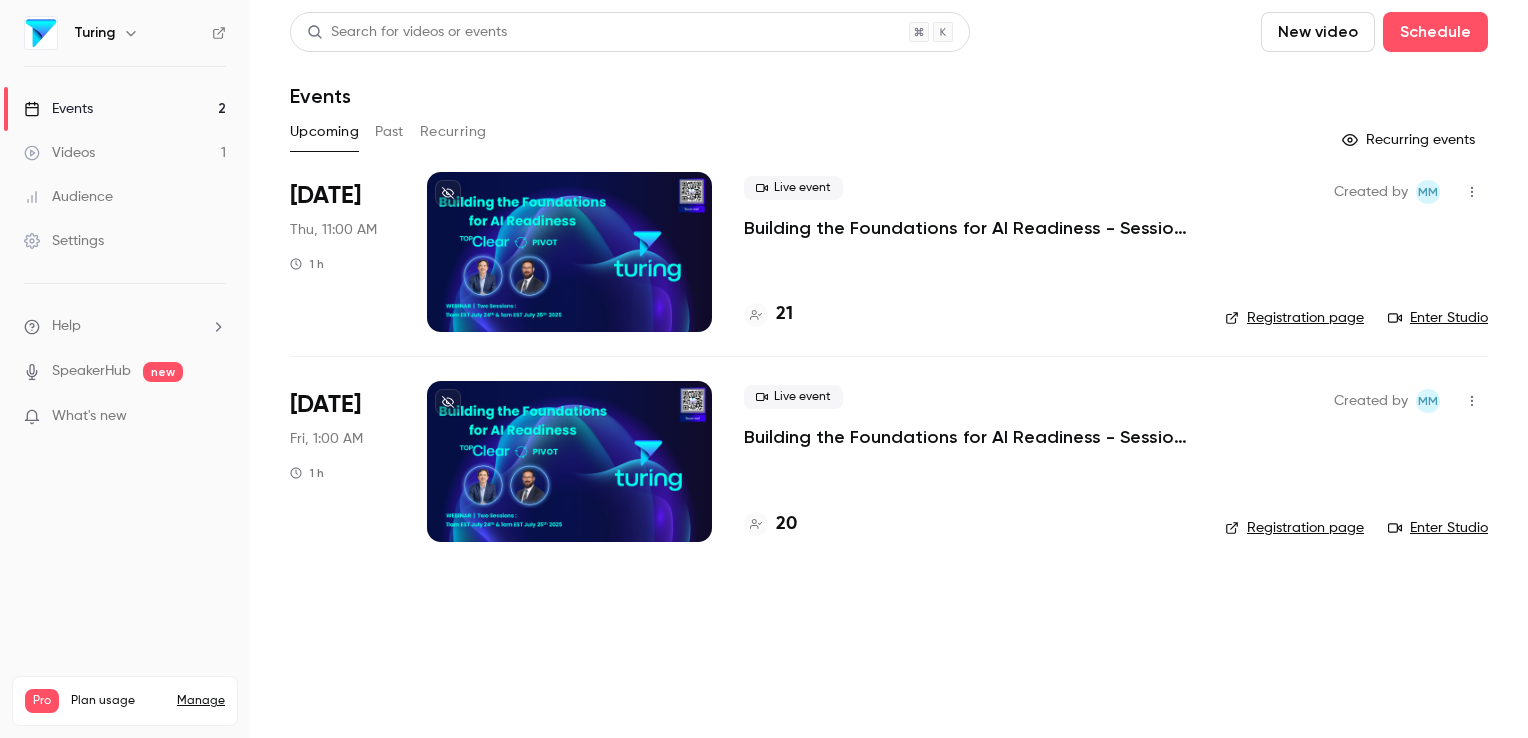 click on "Events" at bounding box center [58, 109] 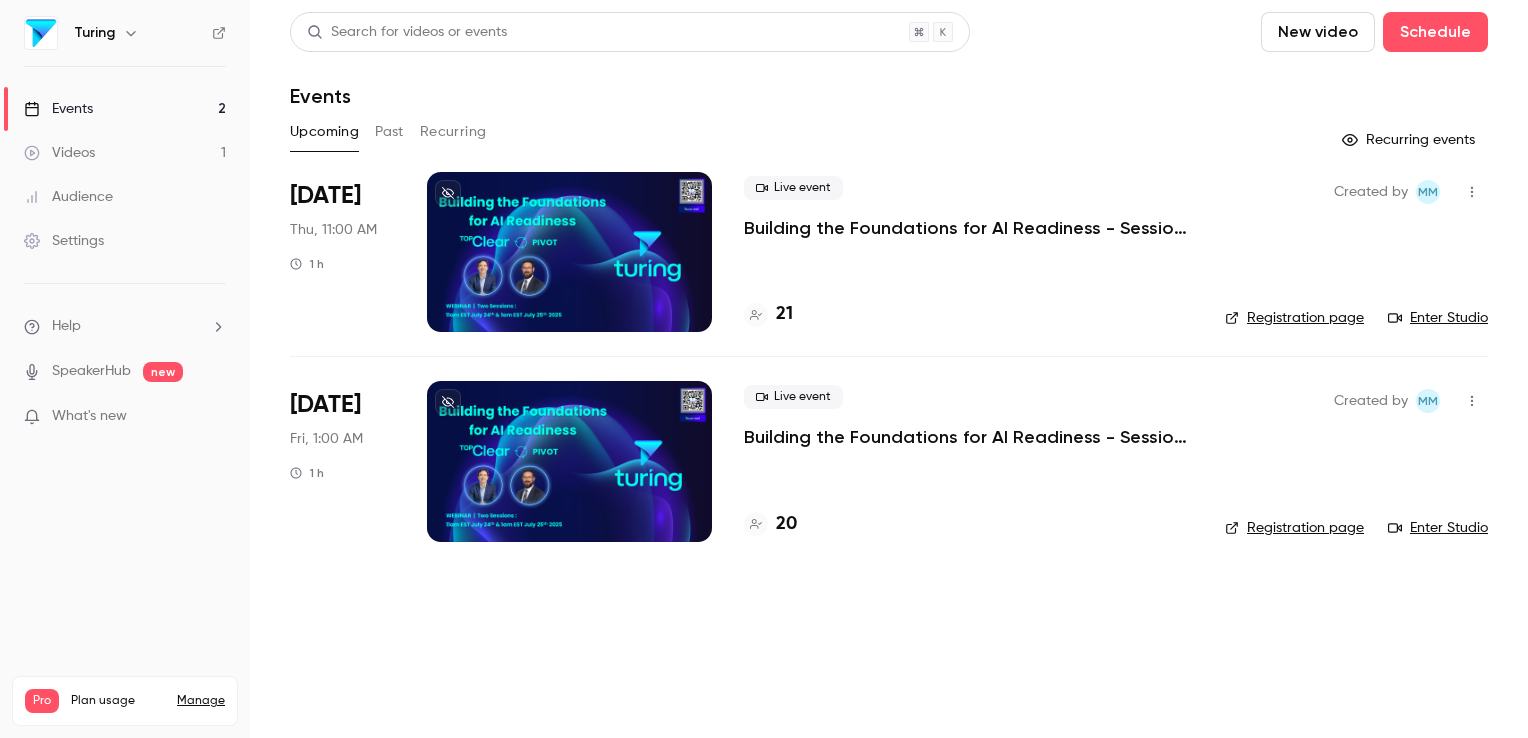 click on "Past" at bounding box center (389, 132) 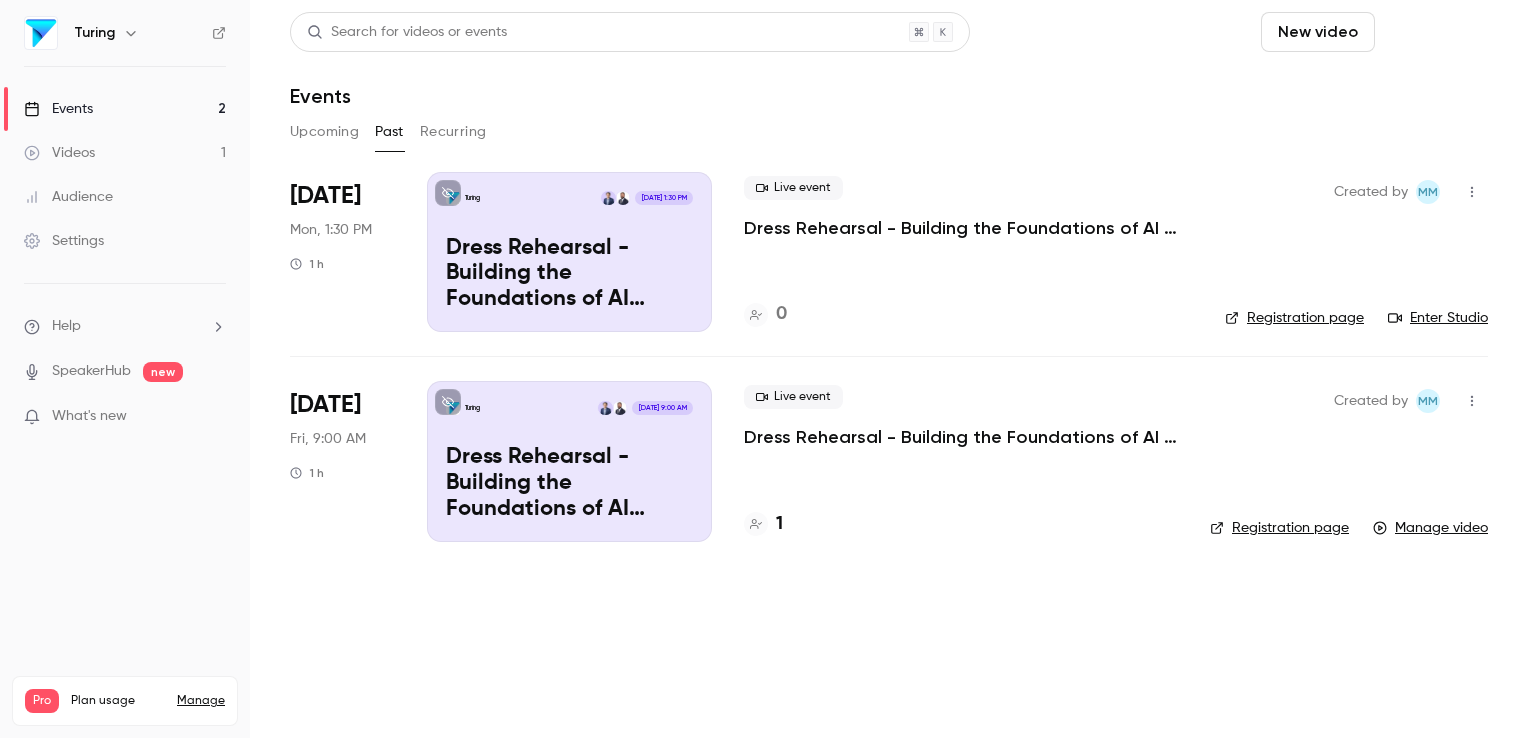 click on "Schedule" at bounding box center (1435, 32) 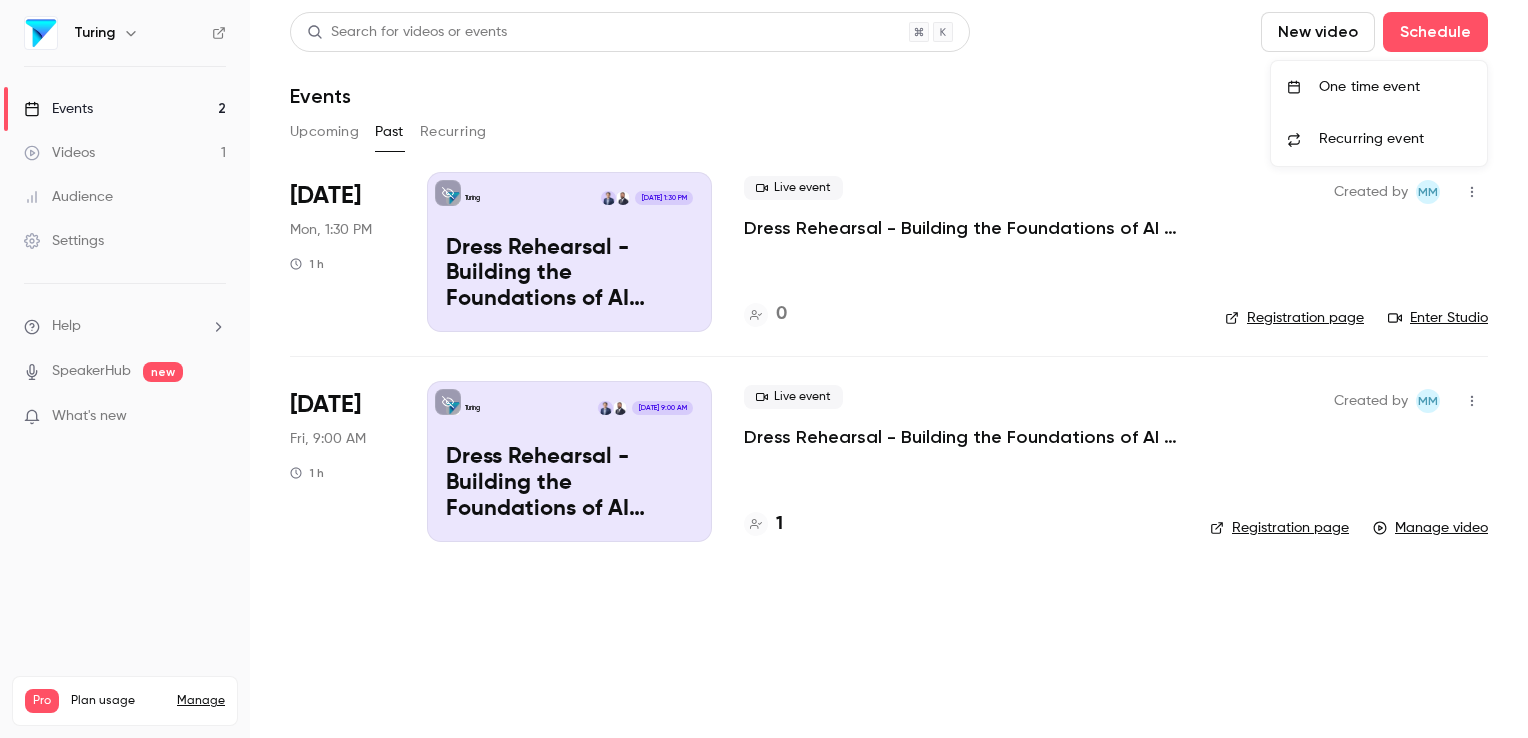 click on "One time event" at bounding box center (1395, 87) 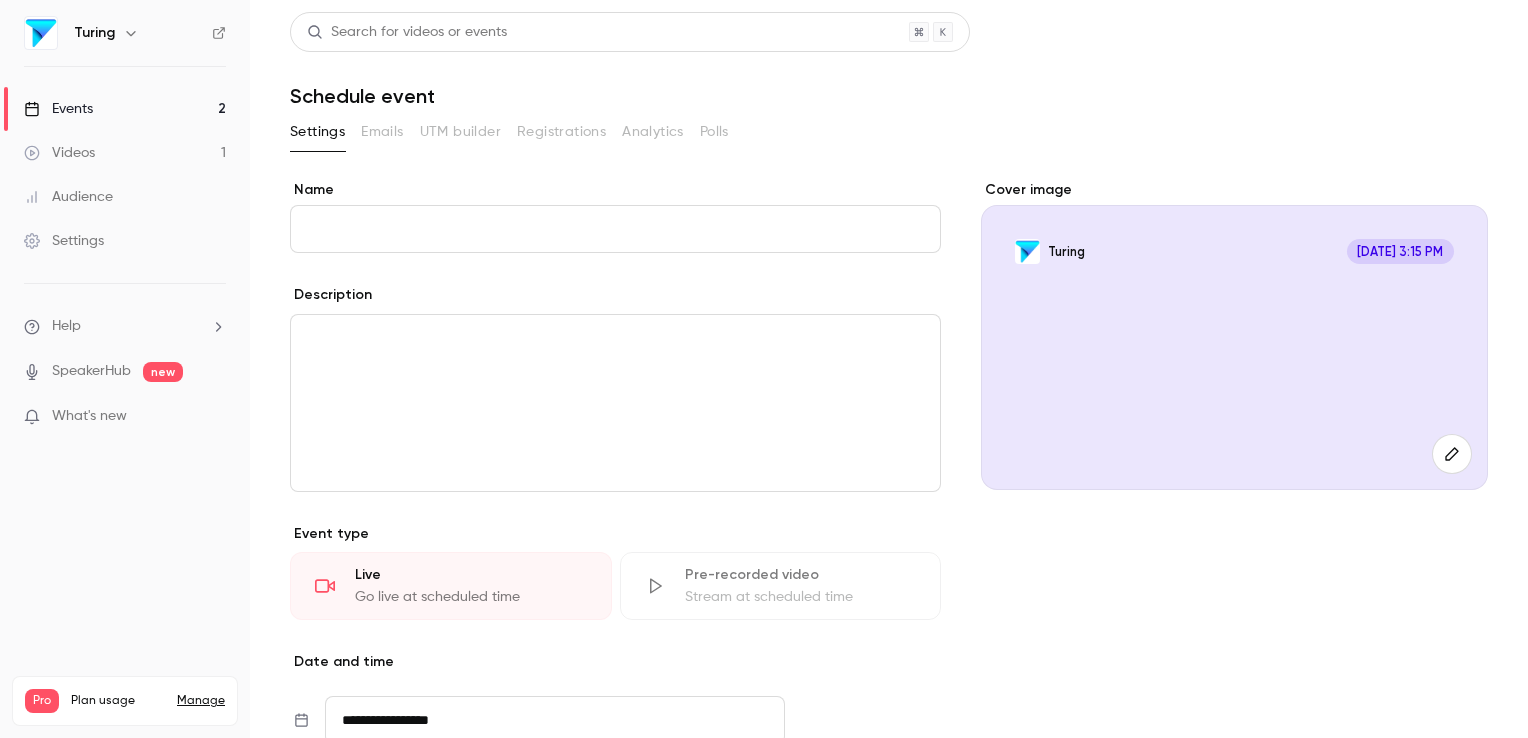 click on "Name" at bounding box center (615, 229) 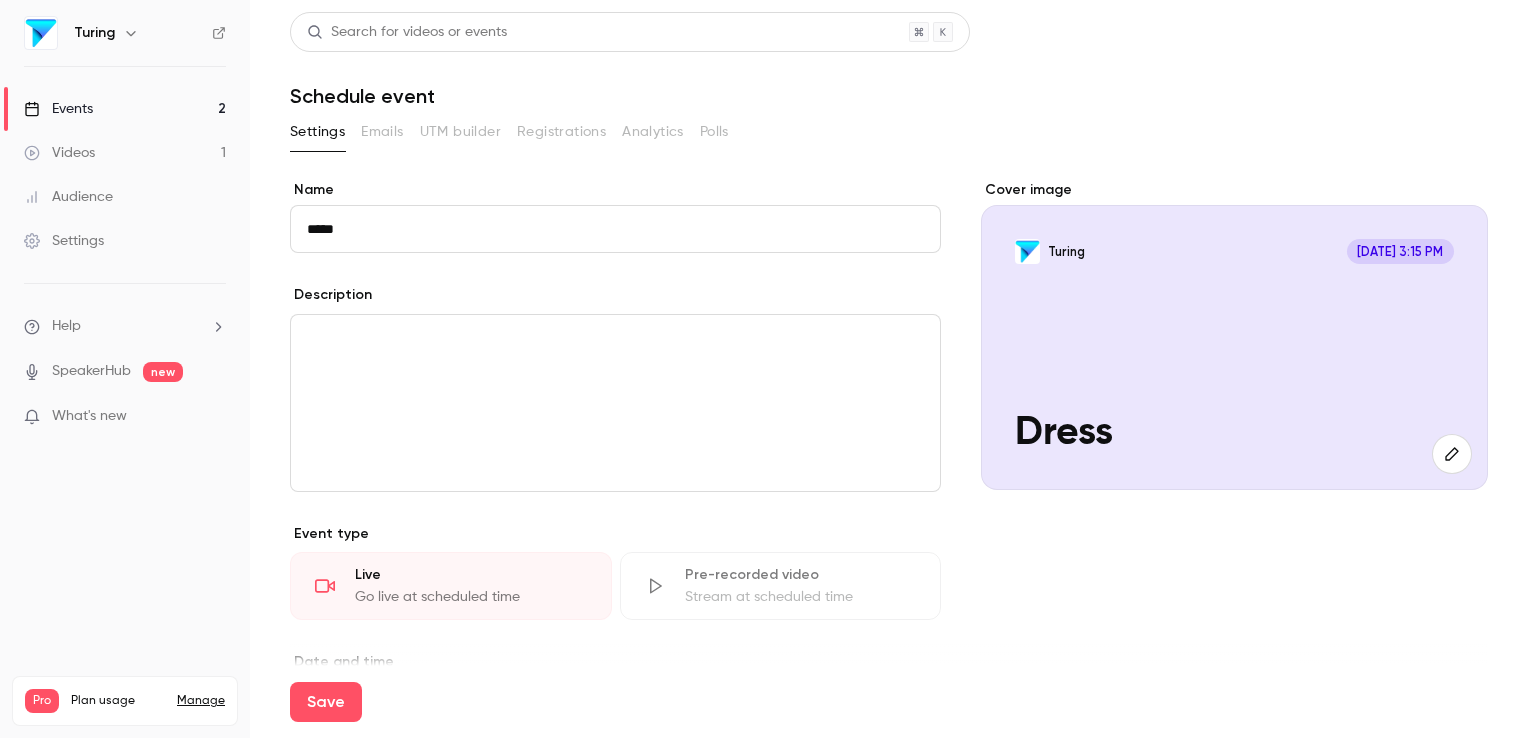 type on "**********" 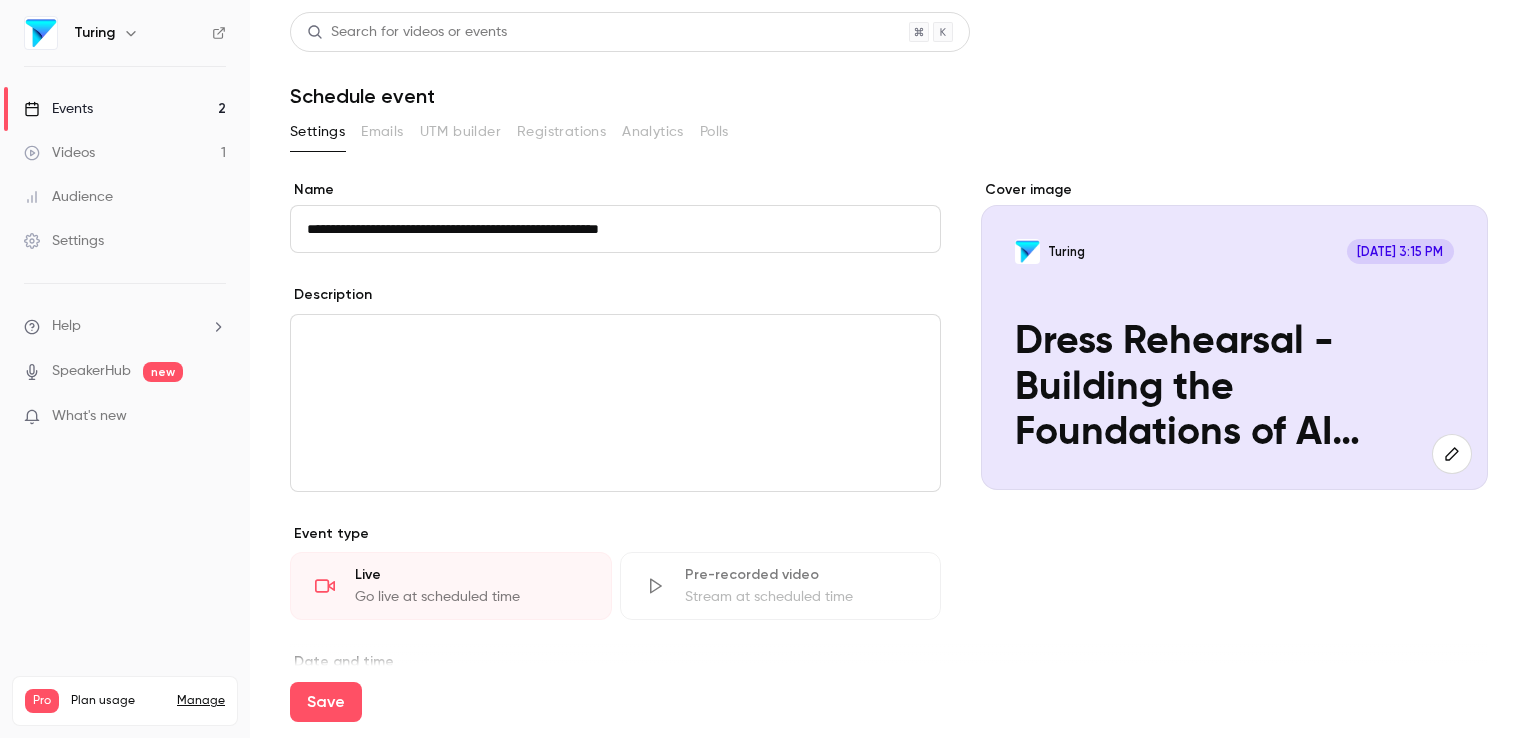 click at bounding box center [615, 339] 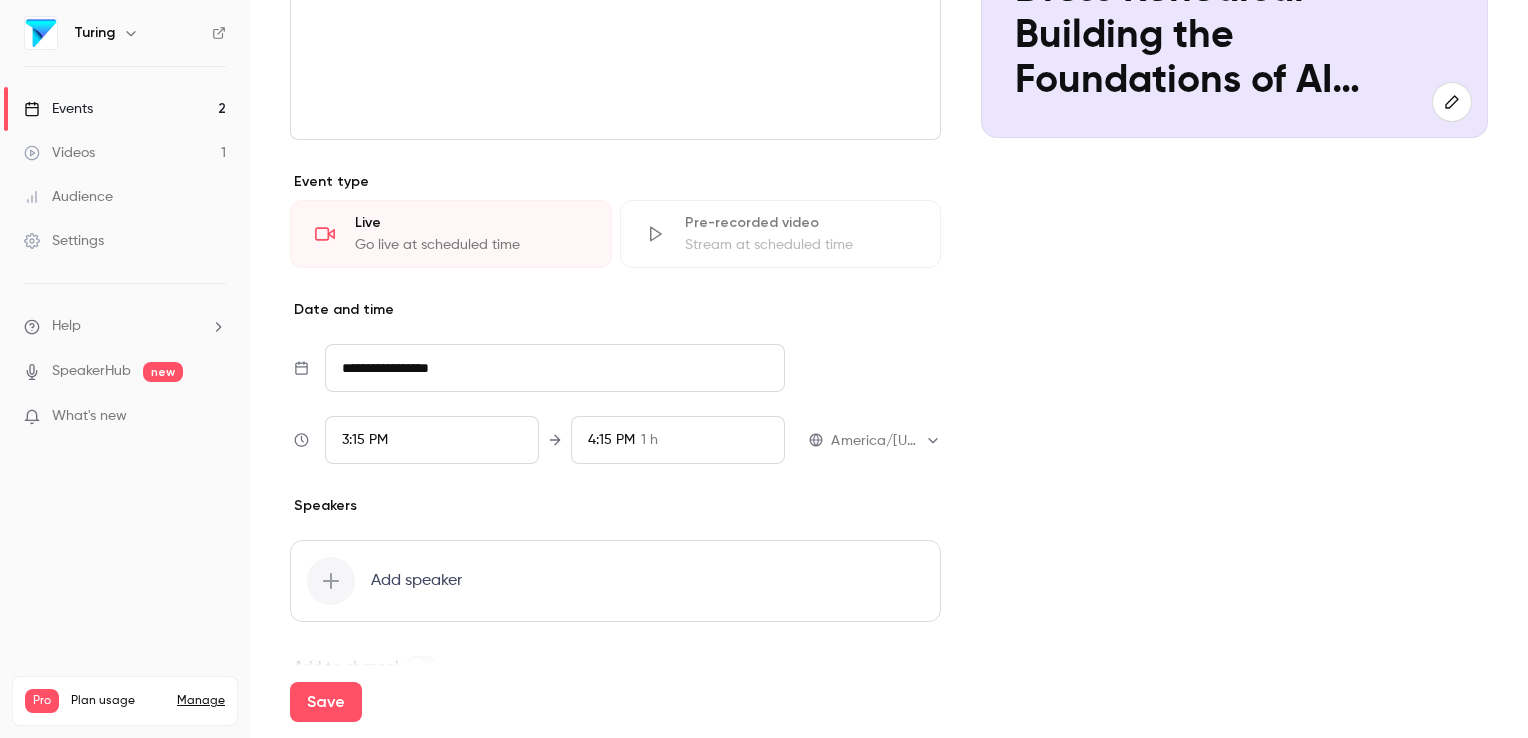 scroll, scrollTop: 394, scrollLeft: 0, axis: vertical 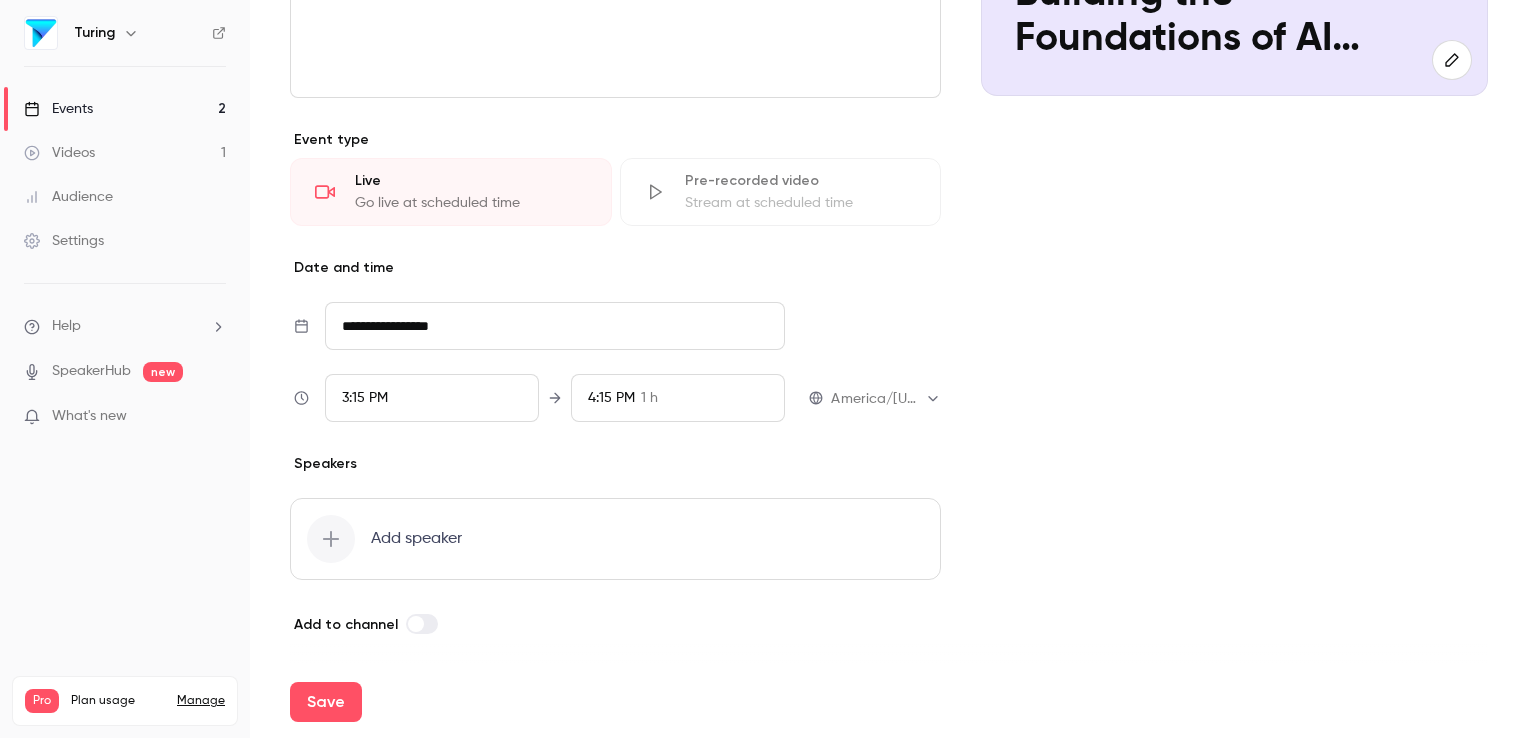 click on "3:15 PM" at bounding box center [432, 398] 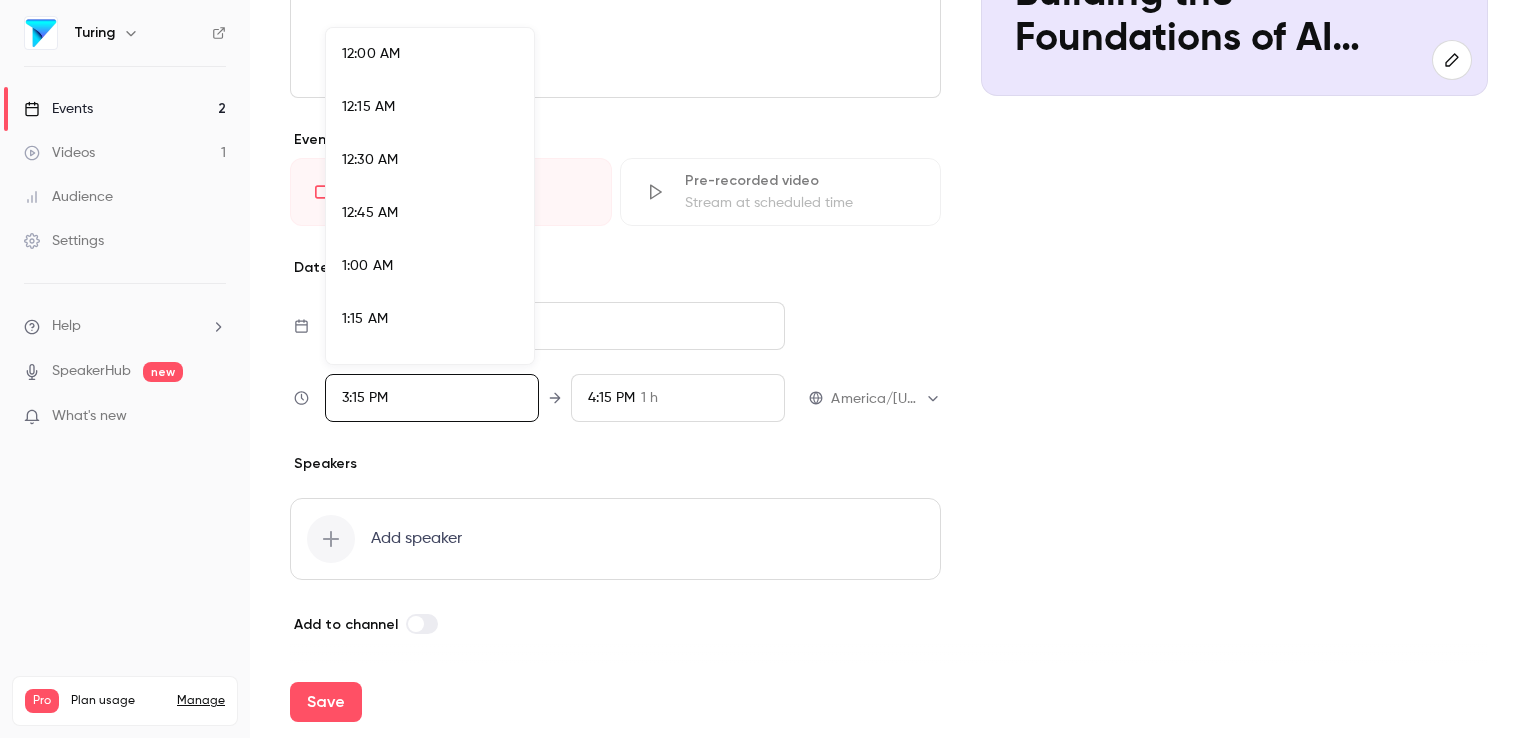 scroll, scrollTop: 3091, scrollLeft: 0, axis: vertical 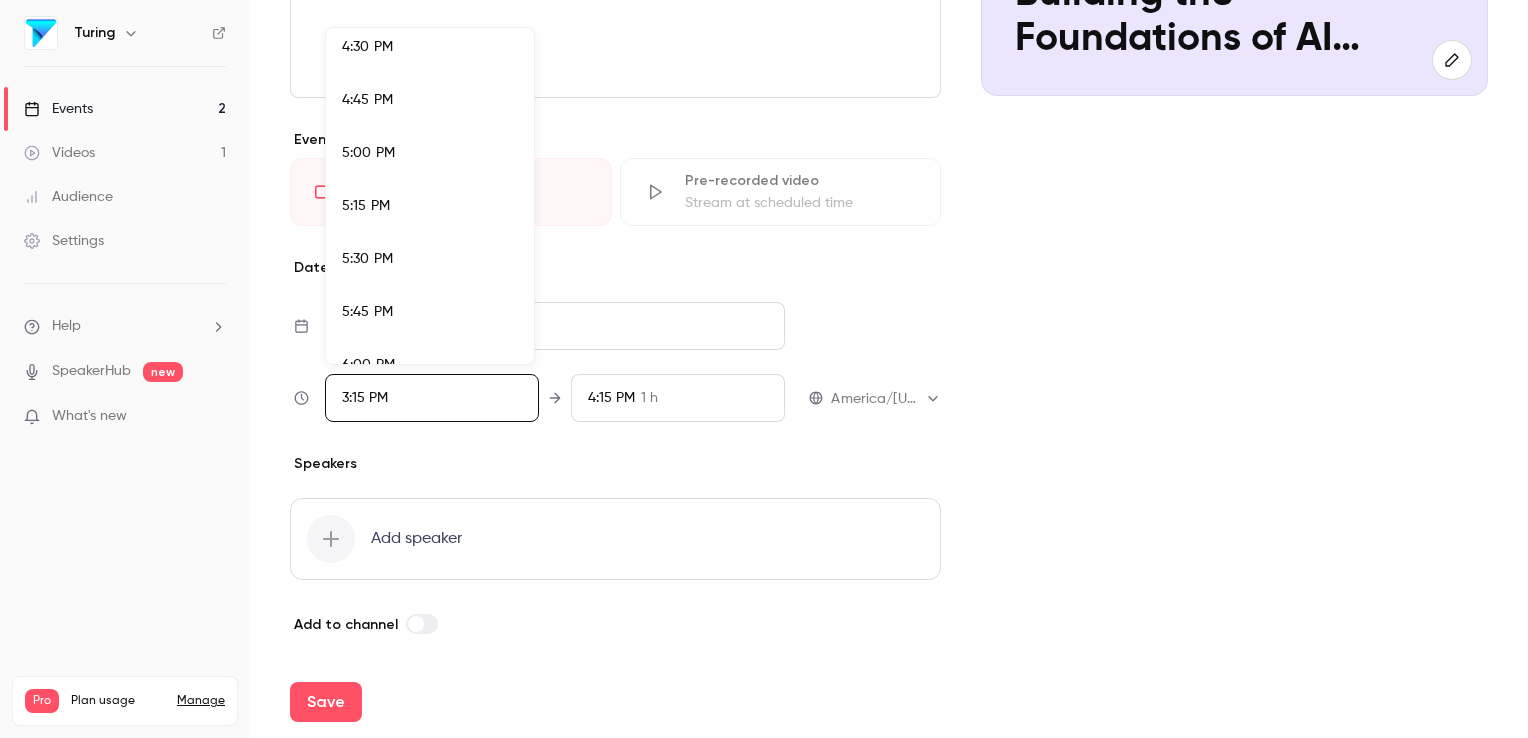 click on "5:30 PM" at bounding box center [430, 259] 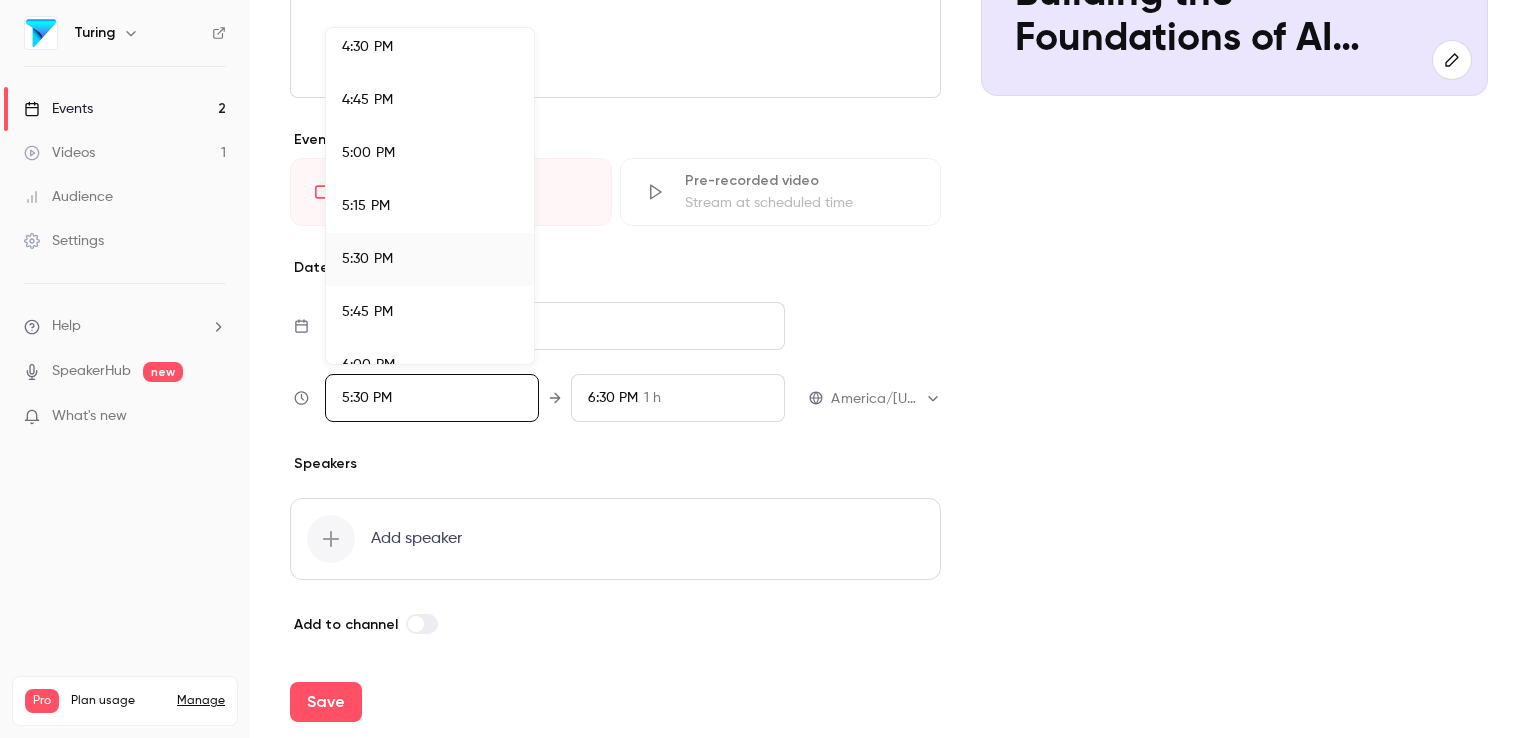 click at bounding box center (764, 369) 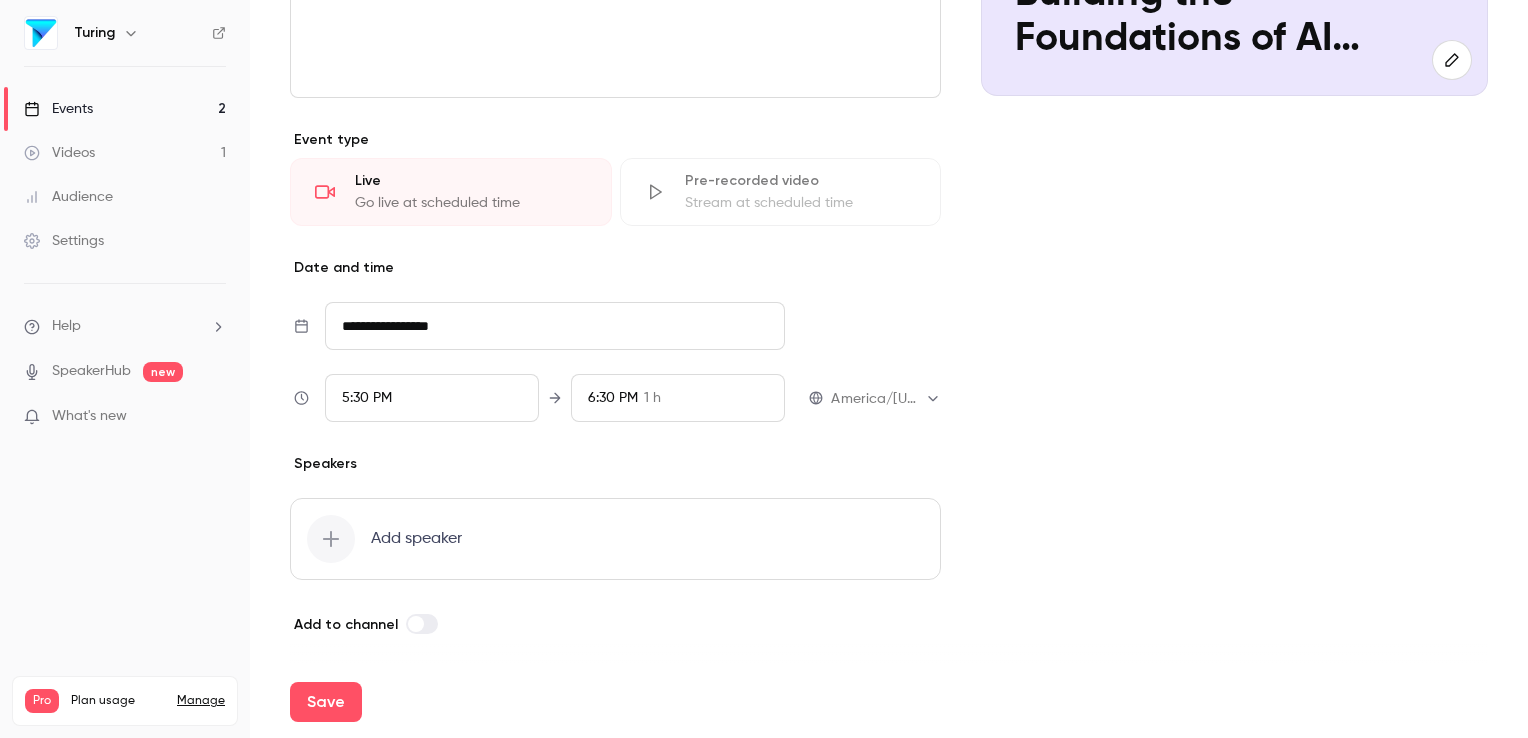 scroll, scrollTop: 3091, scrollLeft: 0, axis: vertical 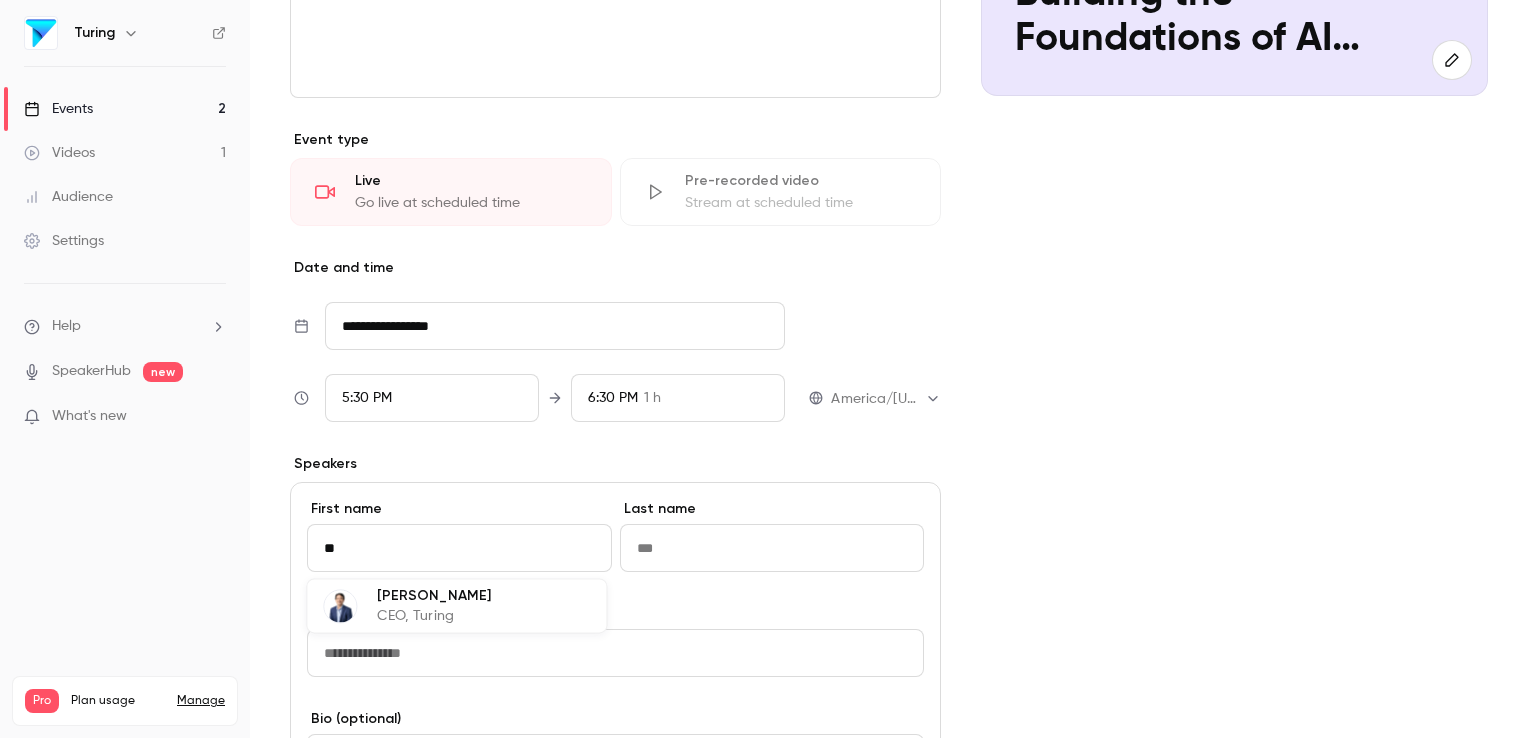 click on "CEO, Turing" at bounding box center [434, 616] 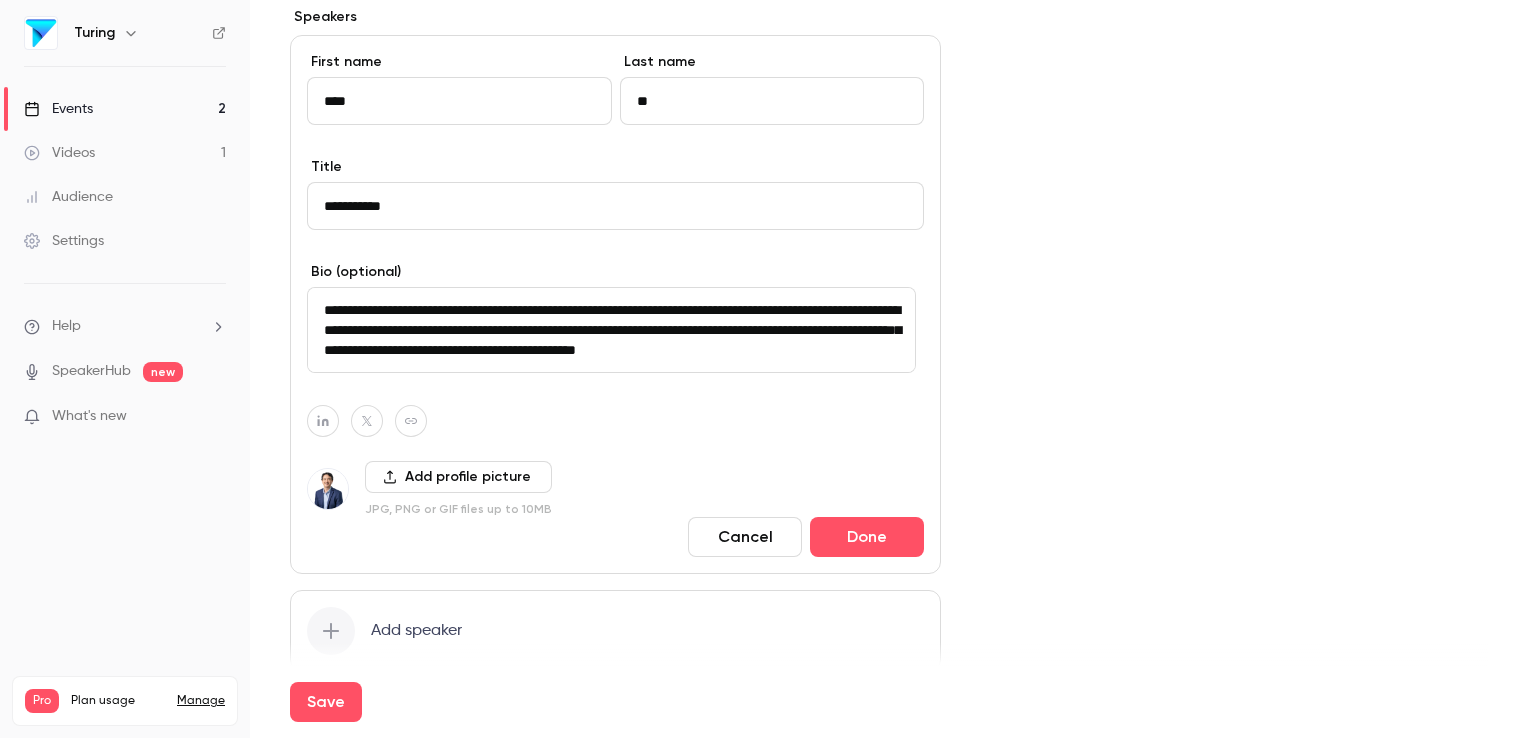 scroll, scrollTop: 932, scrollLeft: 0, axis: vertical 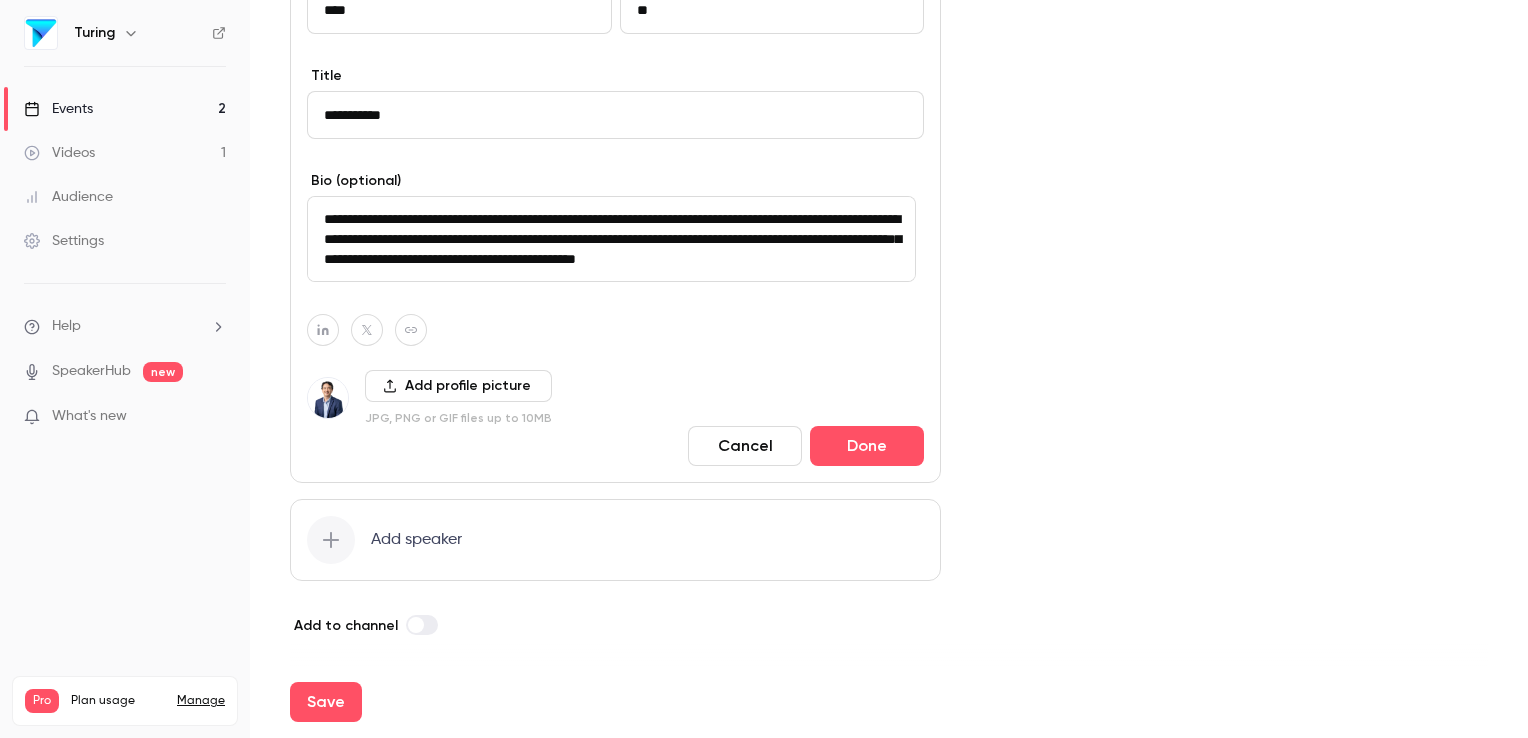 type on "****" 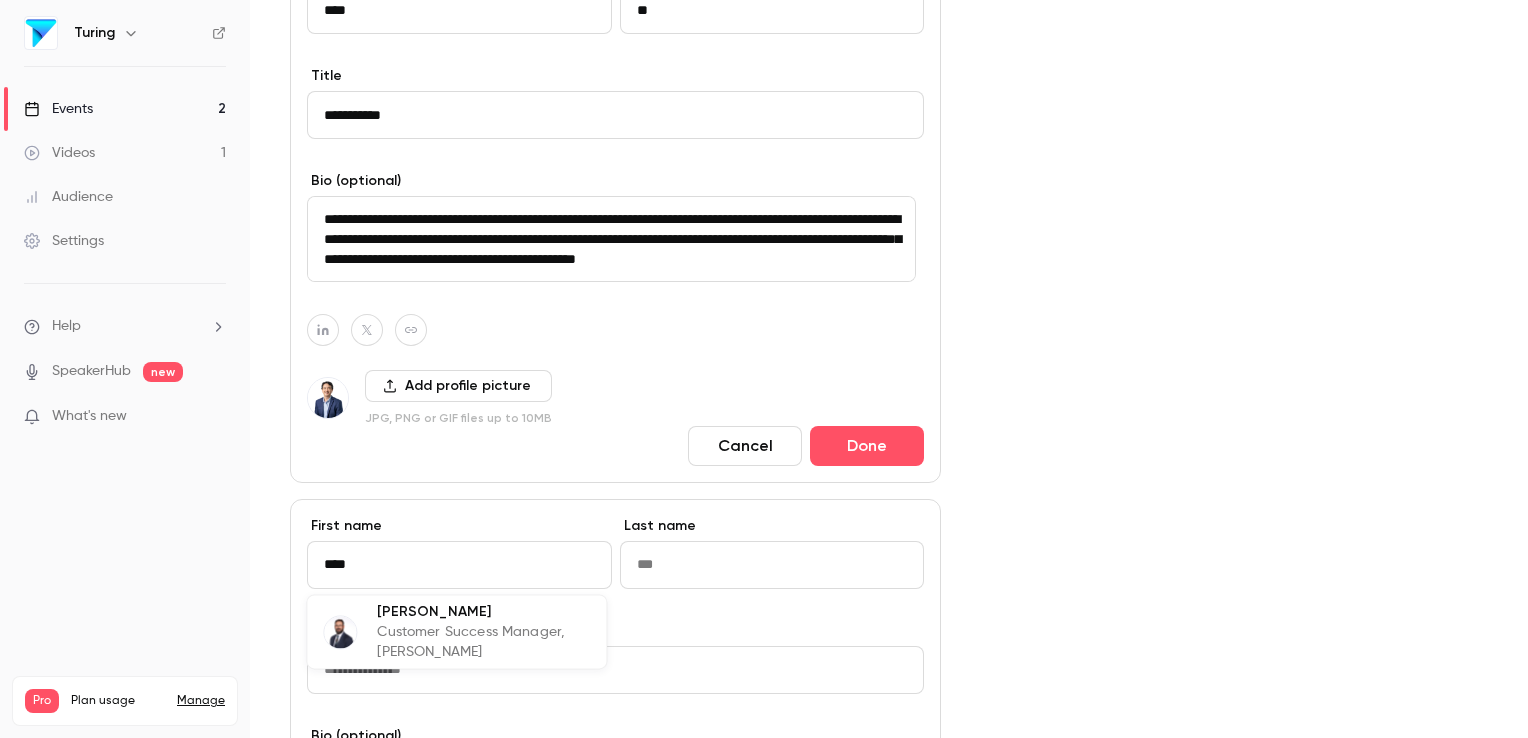 click on "Customer Success Manager, Turing" at bounding box center [483, 642] 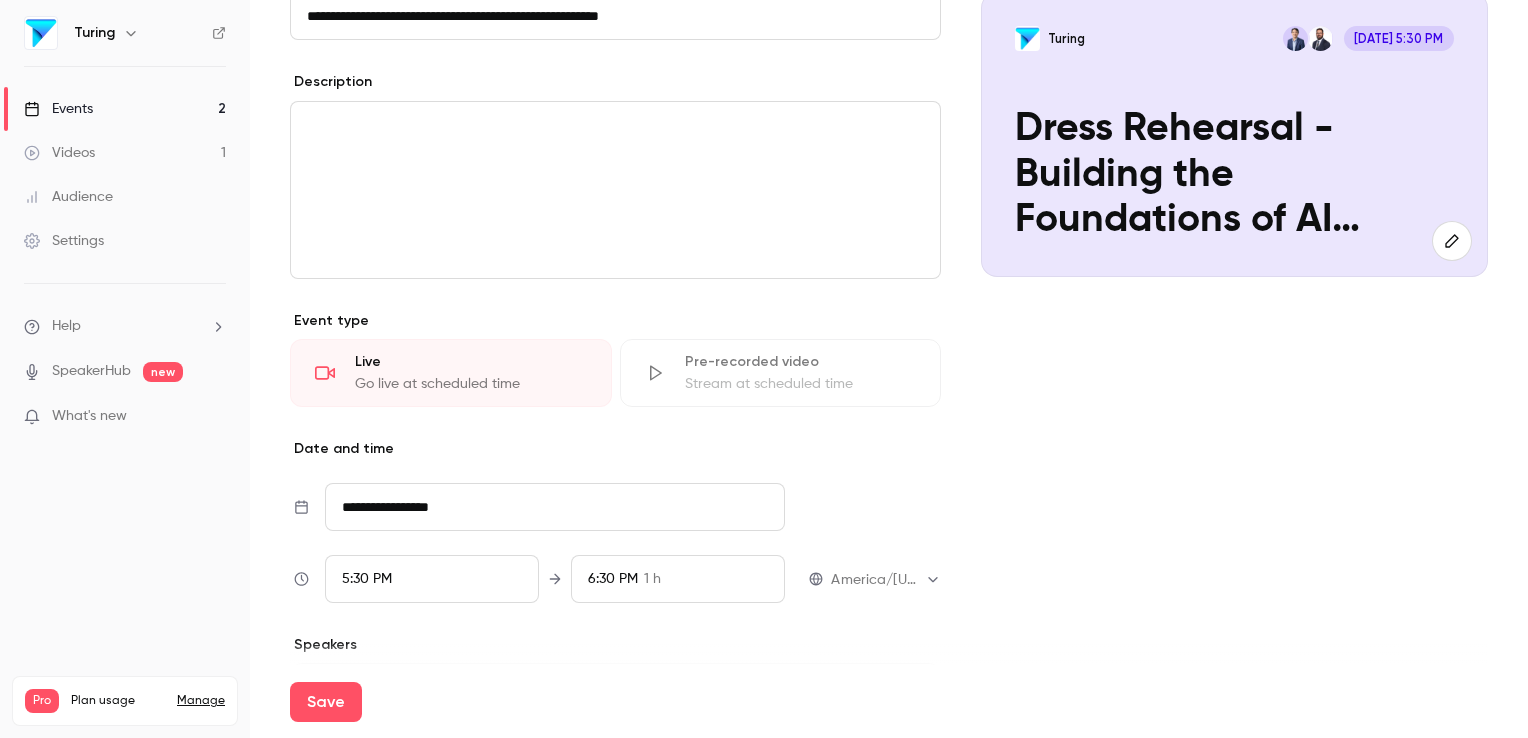 scroll, scrollTop: 226, scrollLeft: 0, axis: vertical 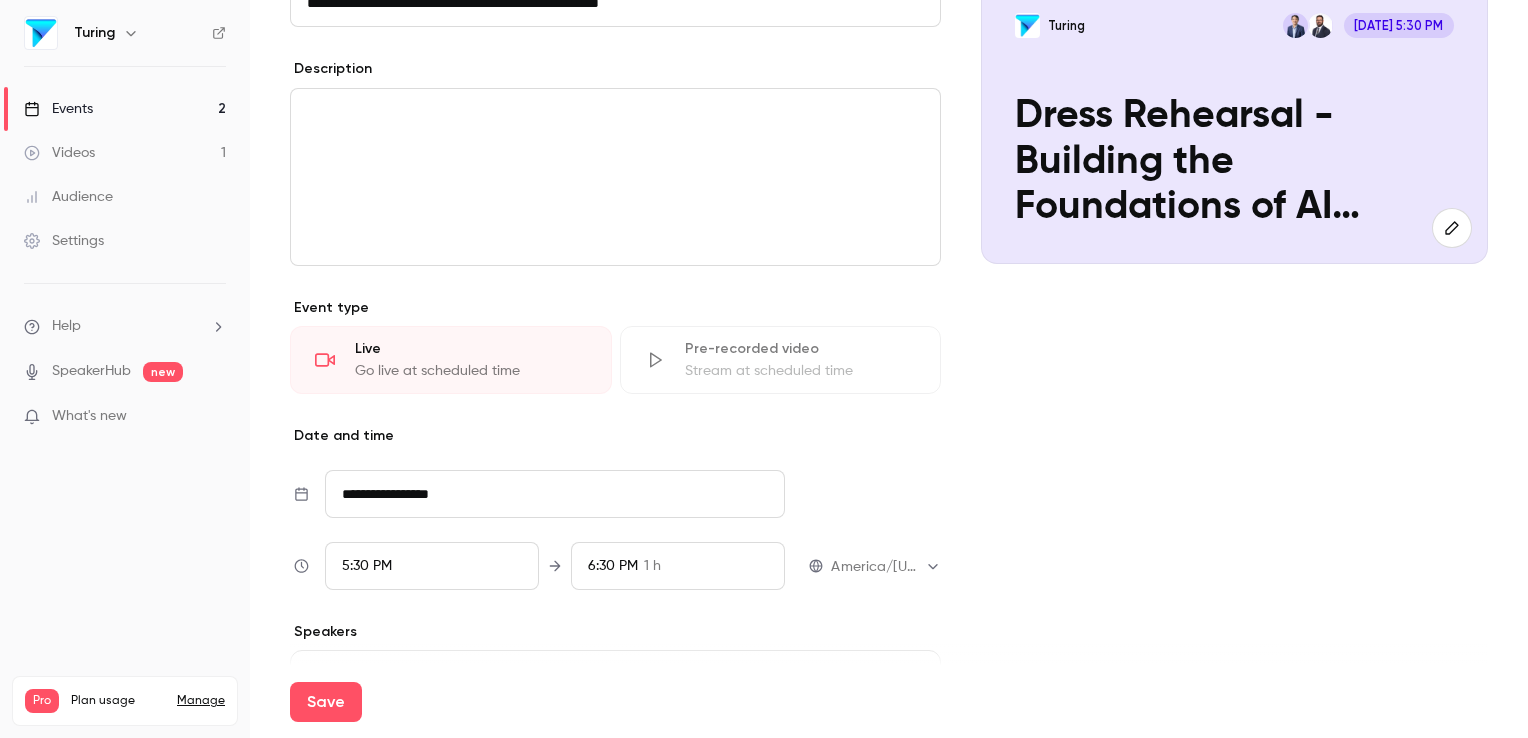 type on "******" 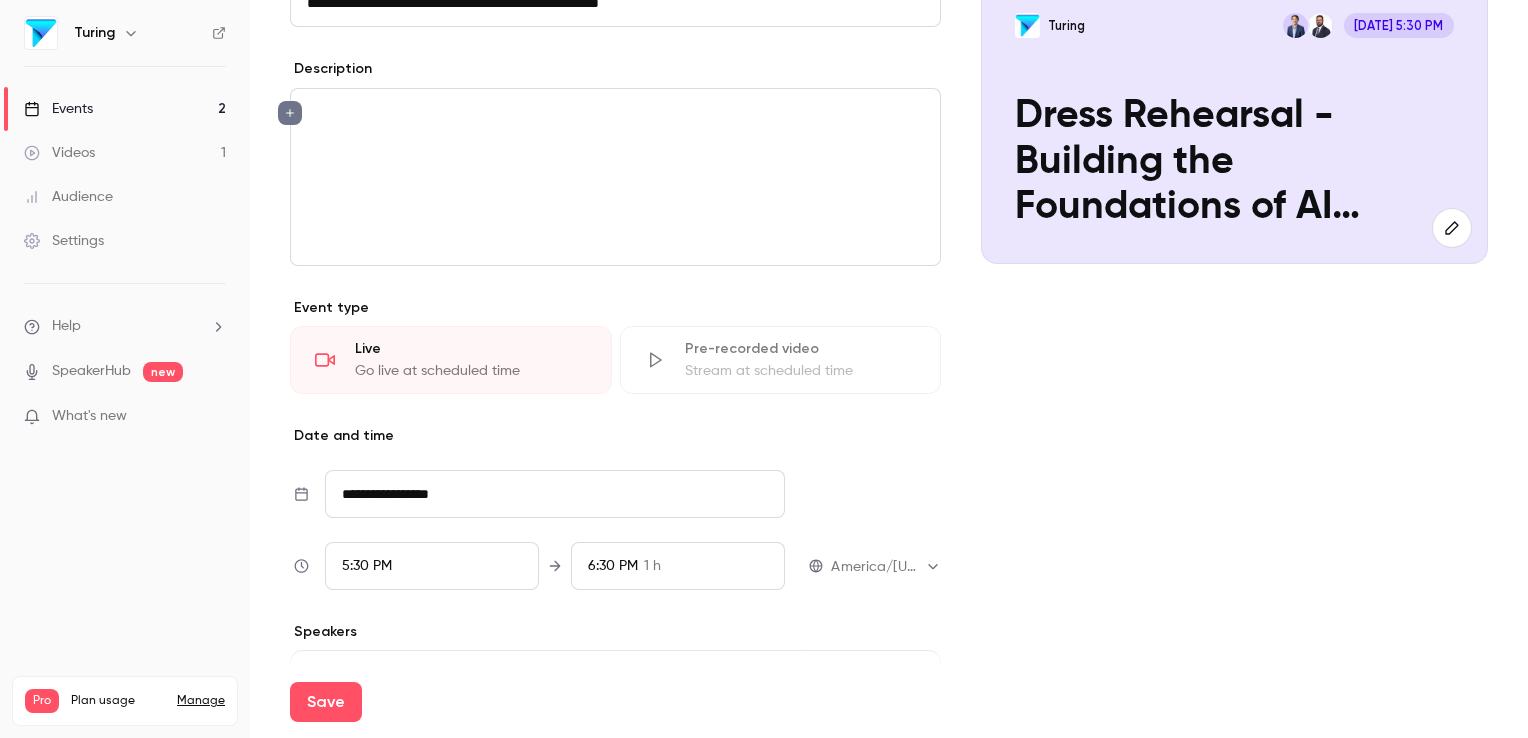 type 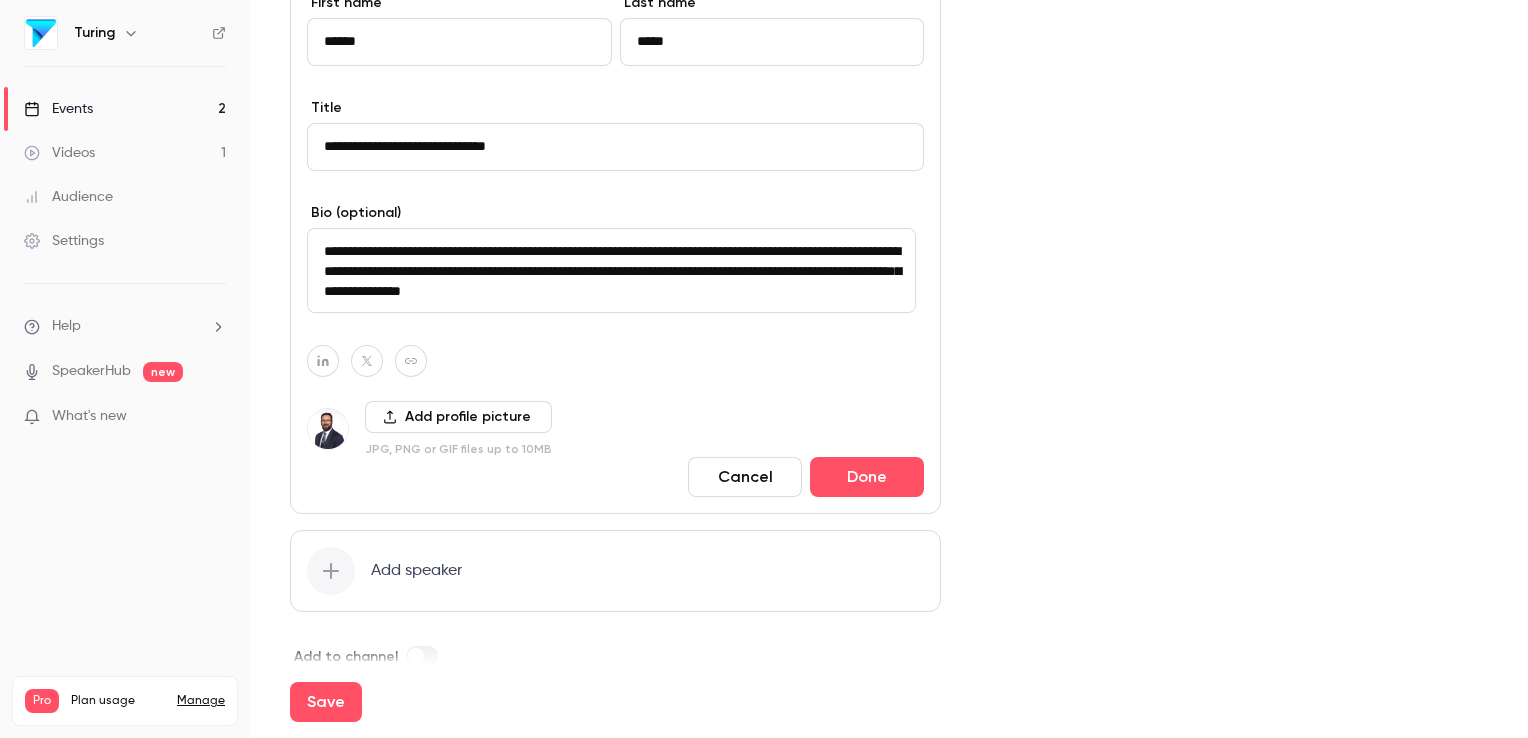 scroll, scrollTop: 1487, scrollLeft: 0, axis: vertical 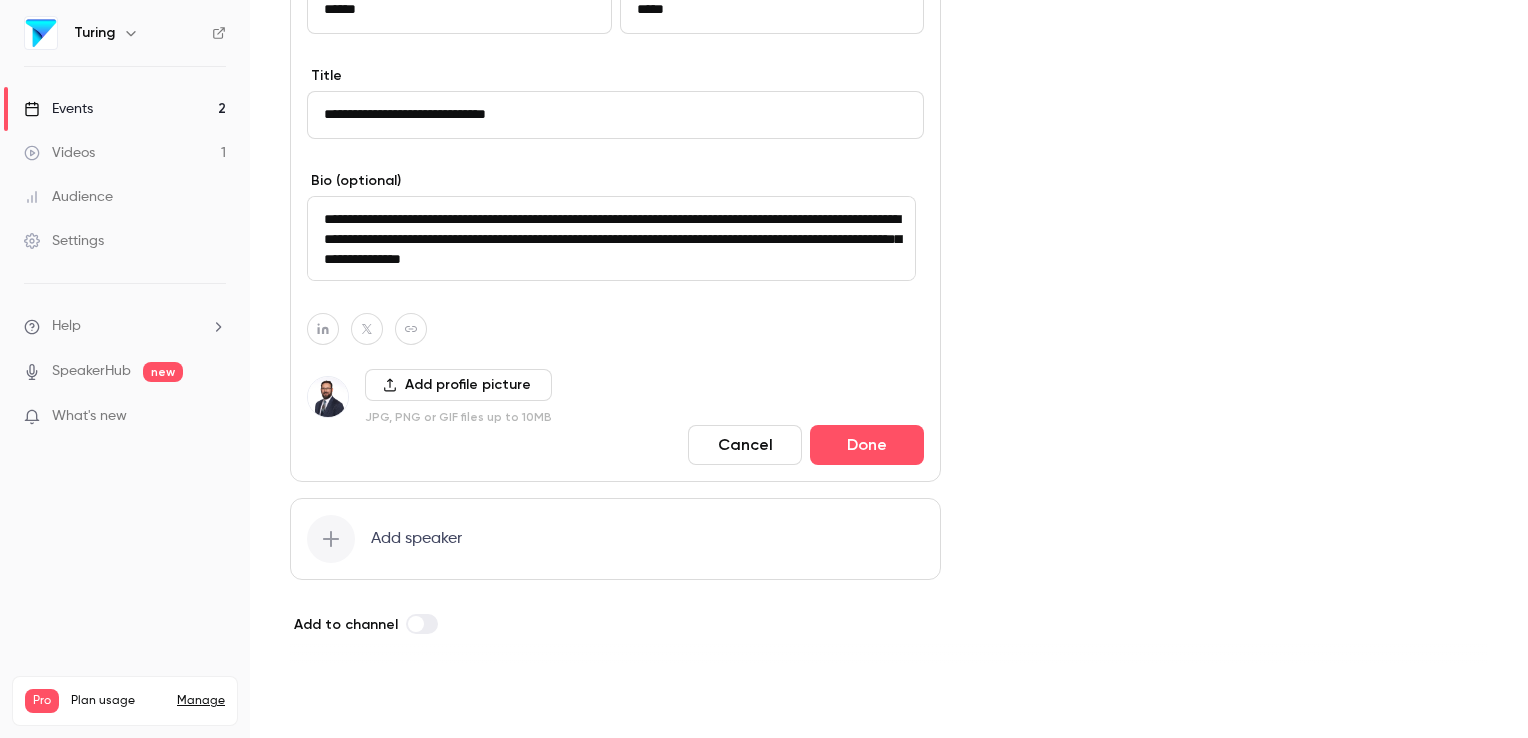 click on "Save" at bounding box center (326, 702) 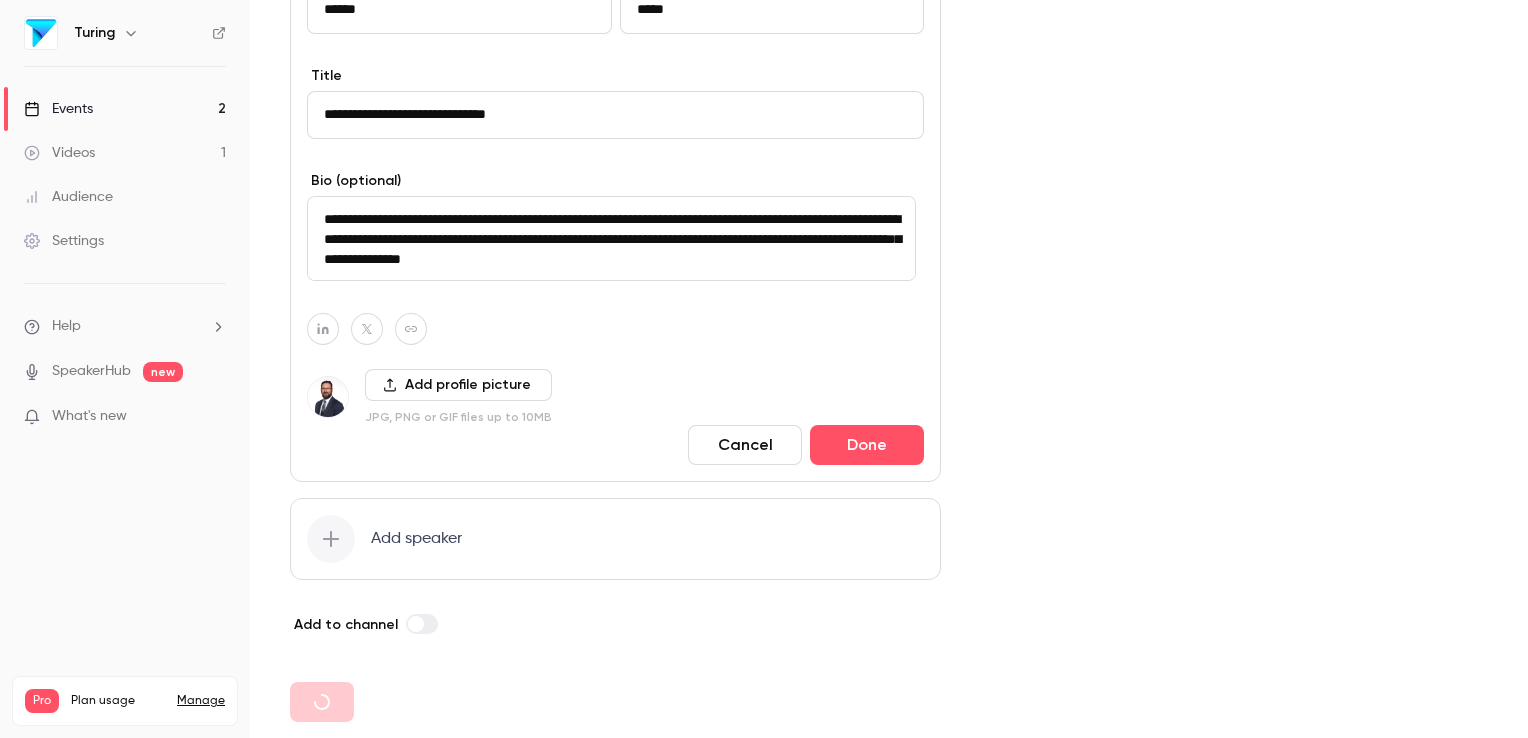 type 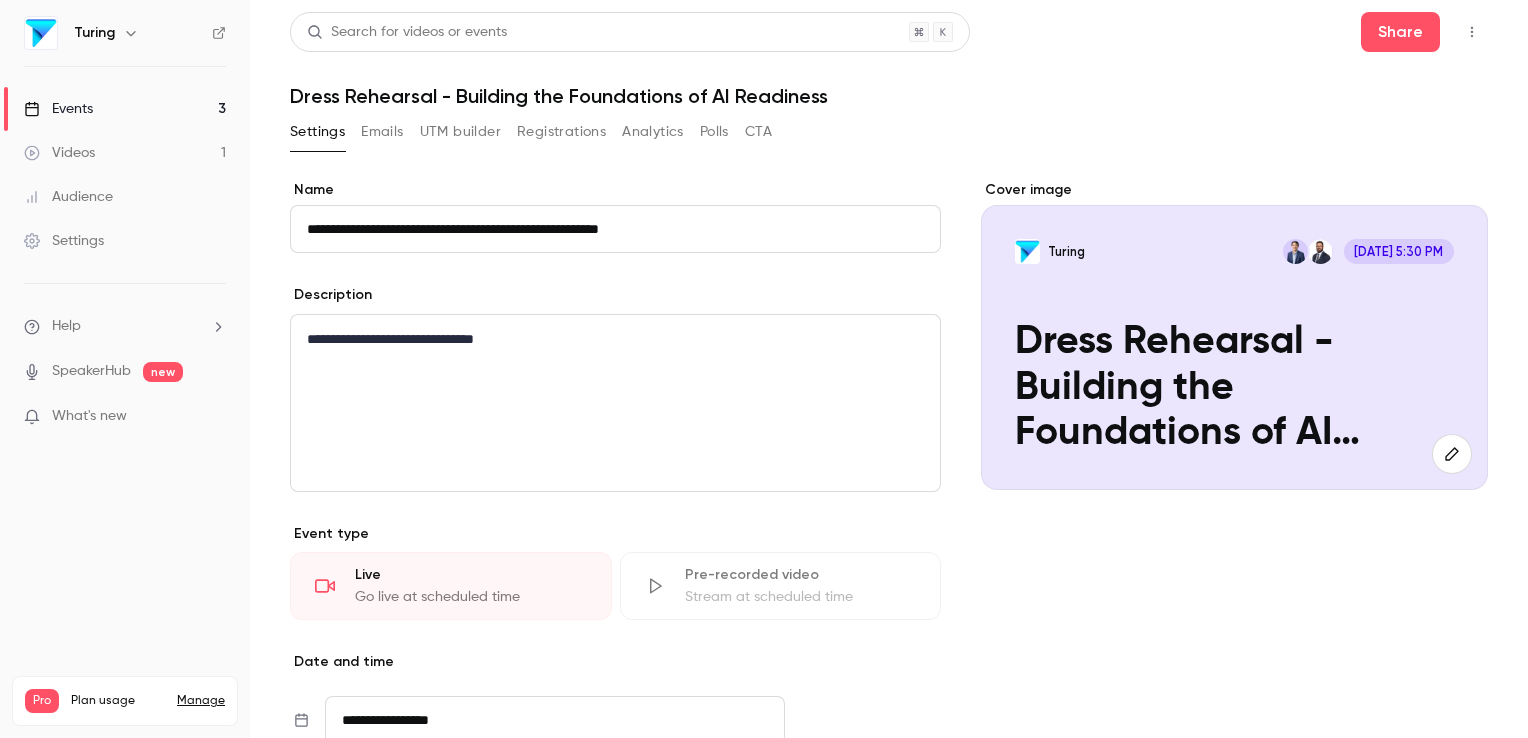 click on "Events 3" at bounding box center [125, 109] 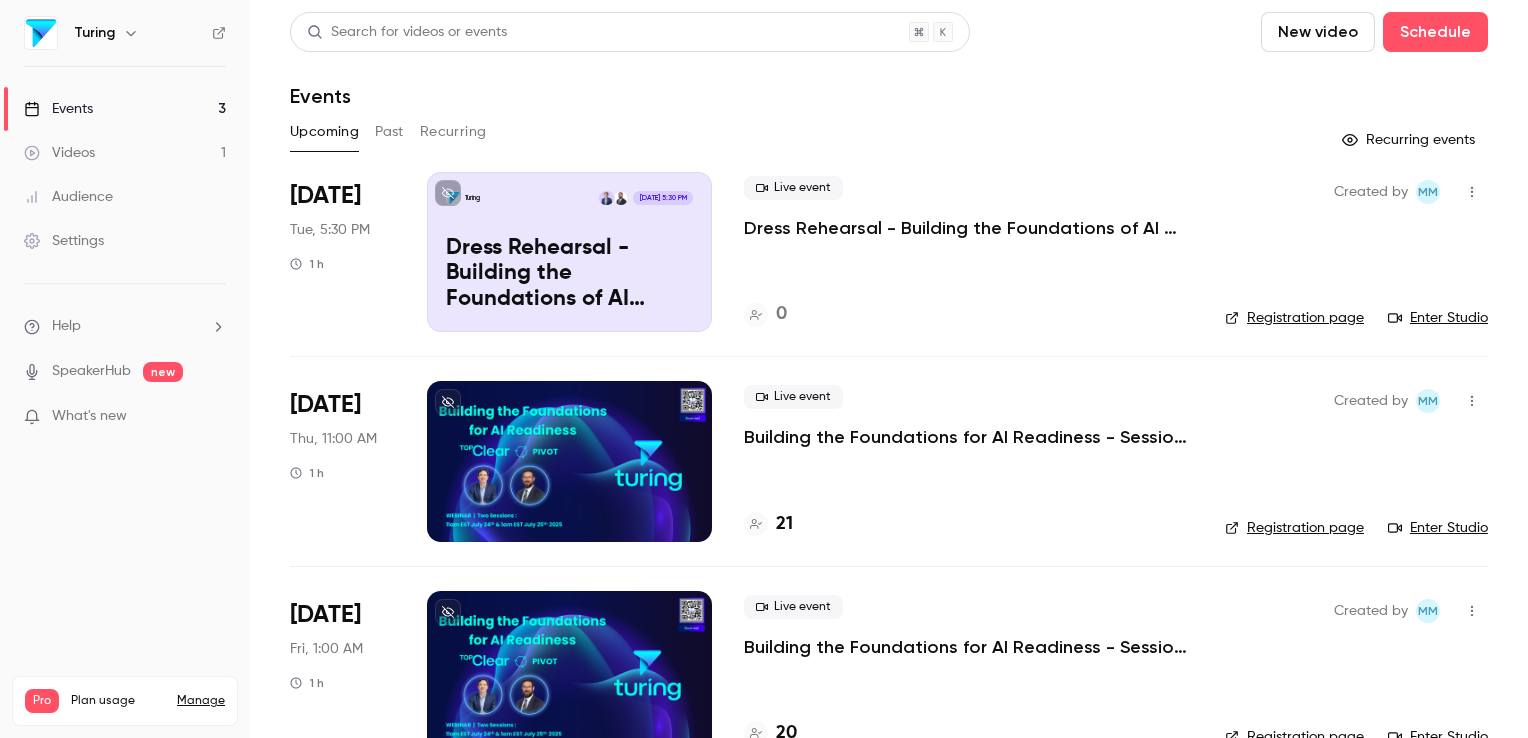 click on "Past" at bounding box center (389, 132) 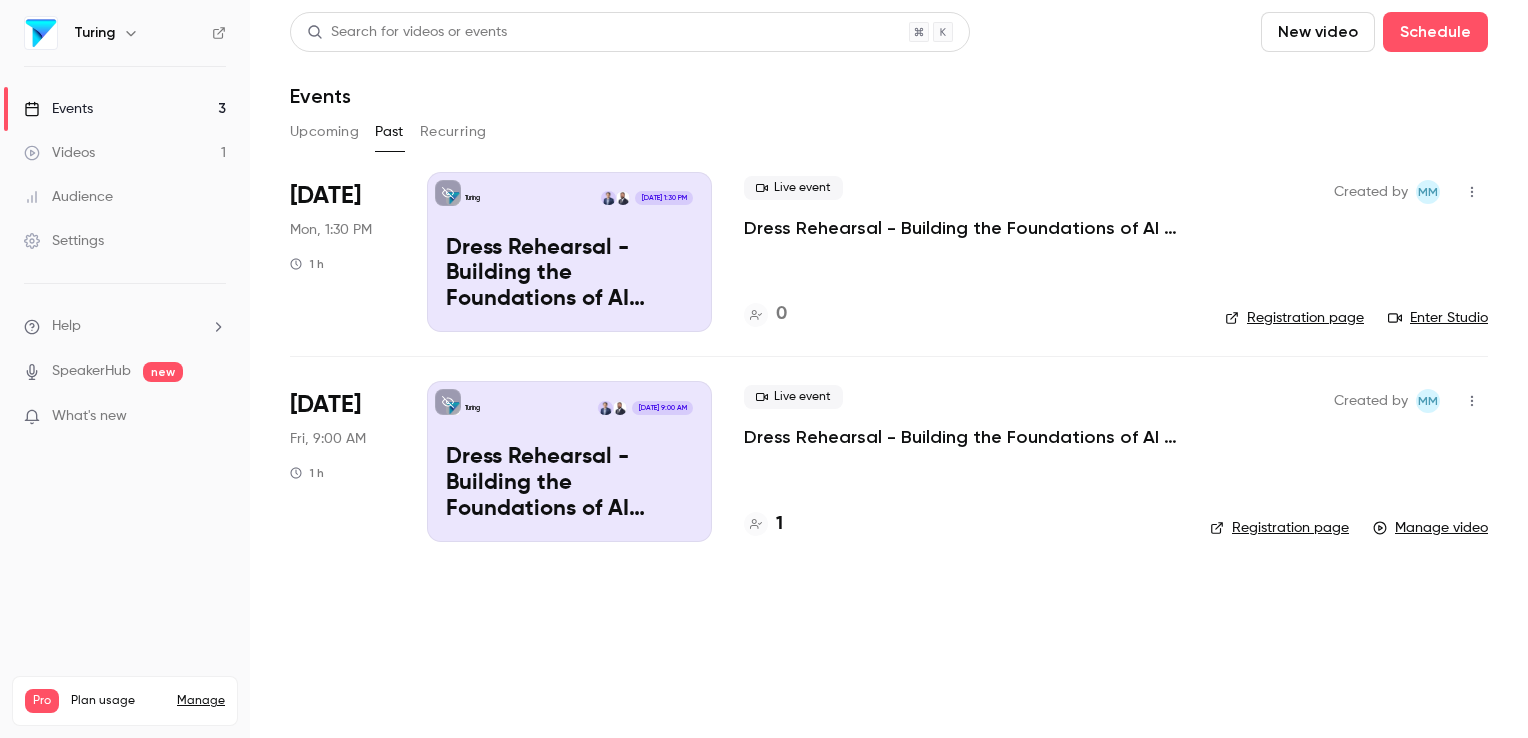 click on "Upcoming" at bounding box center [324, 132] 